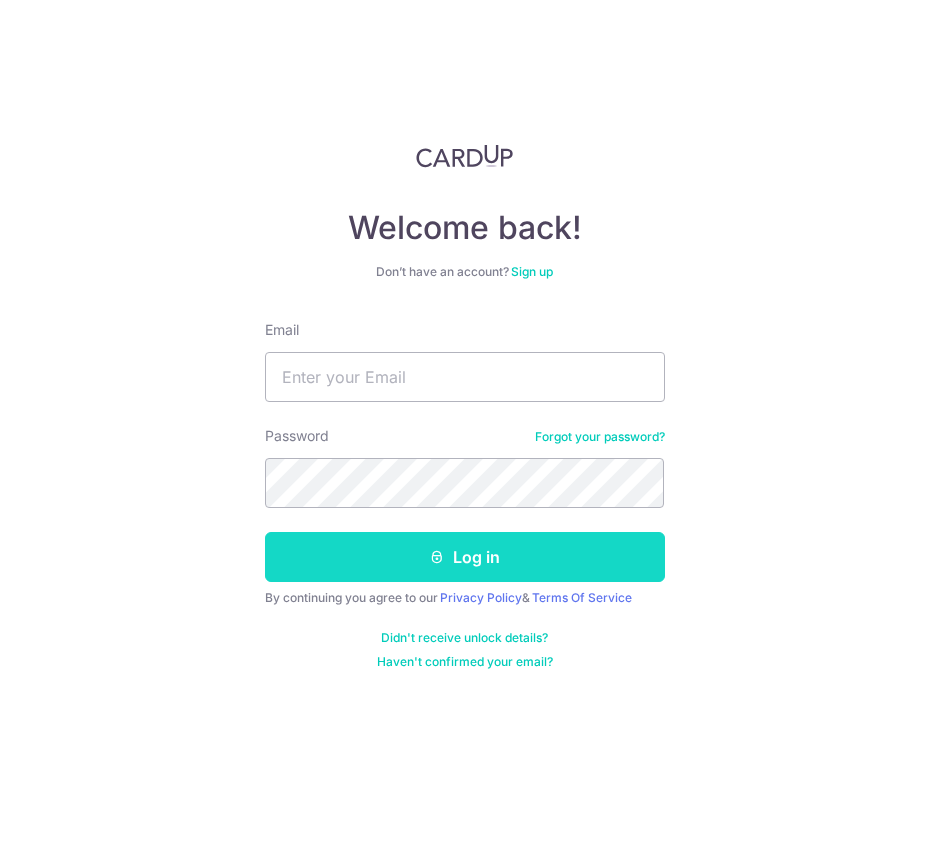 scroll, scrollTop: 0, scrollLeft: 0, axis: both 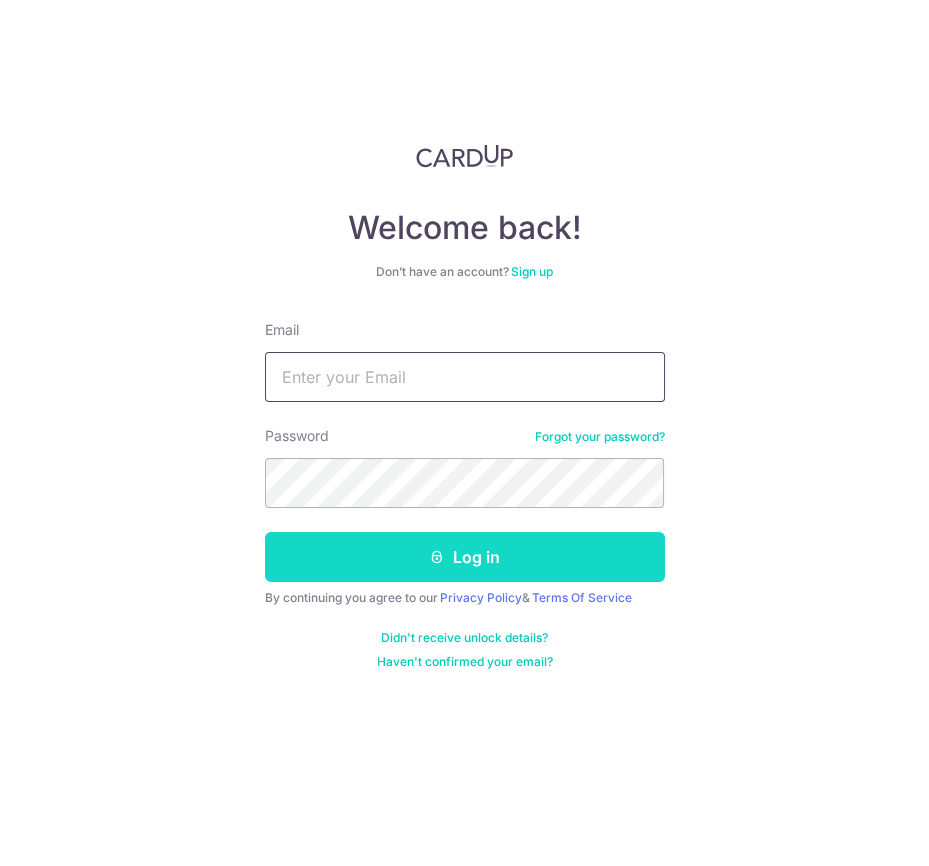 type on "[EMAIL]" 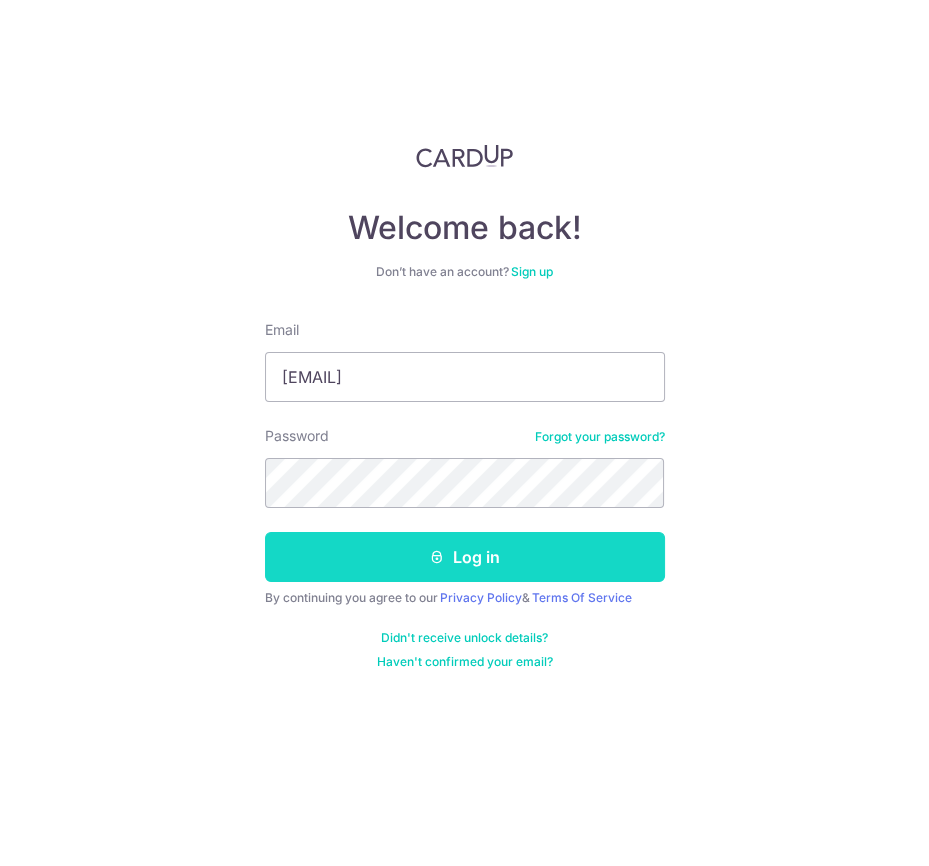 click at bounding box center [437, 557] 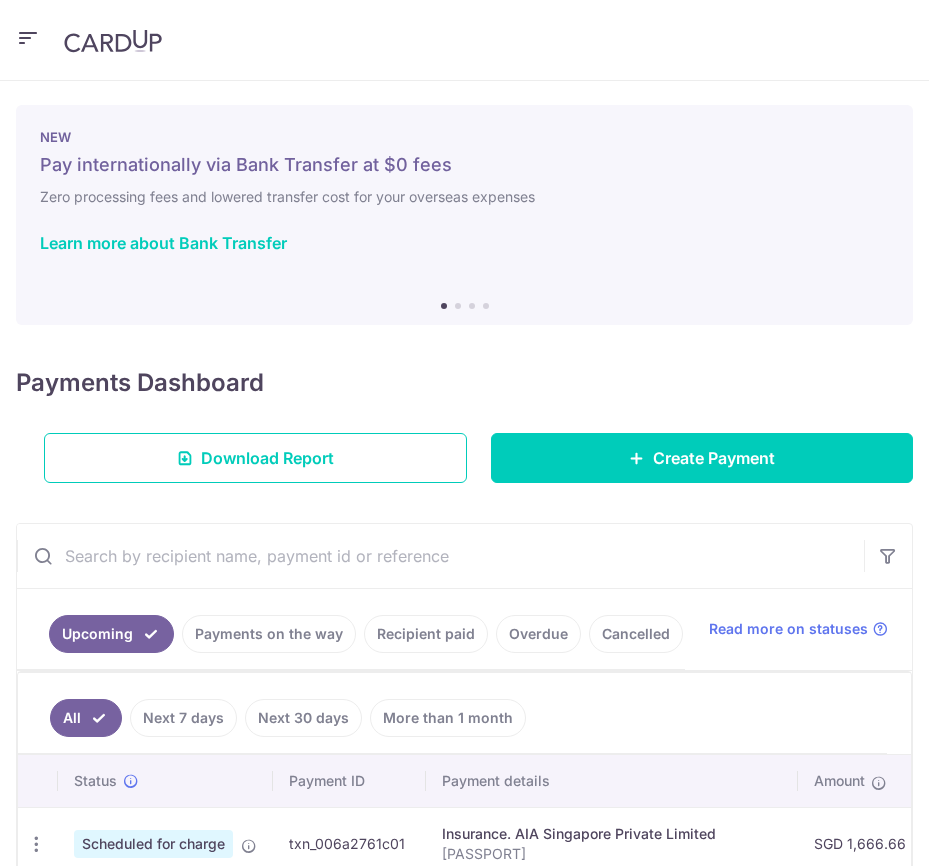 scroll, scrollTop: 0, scrollLeft: 0, axis: both 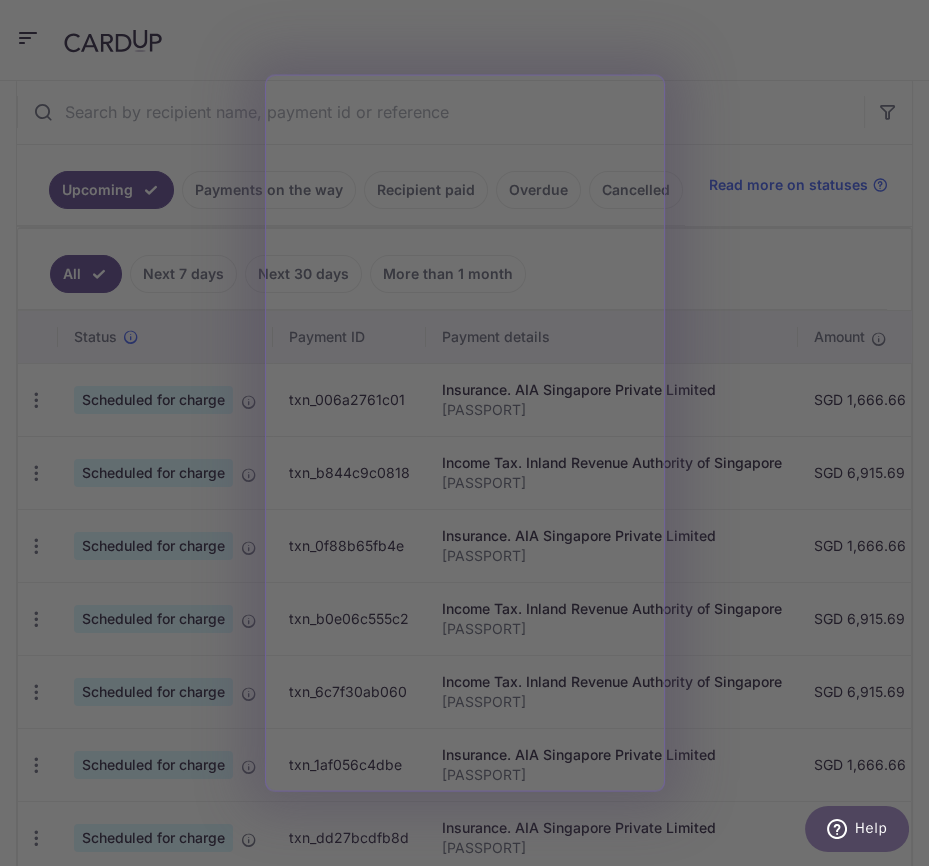 click at bounding box center (469, 437) 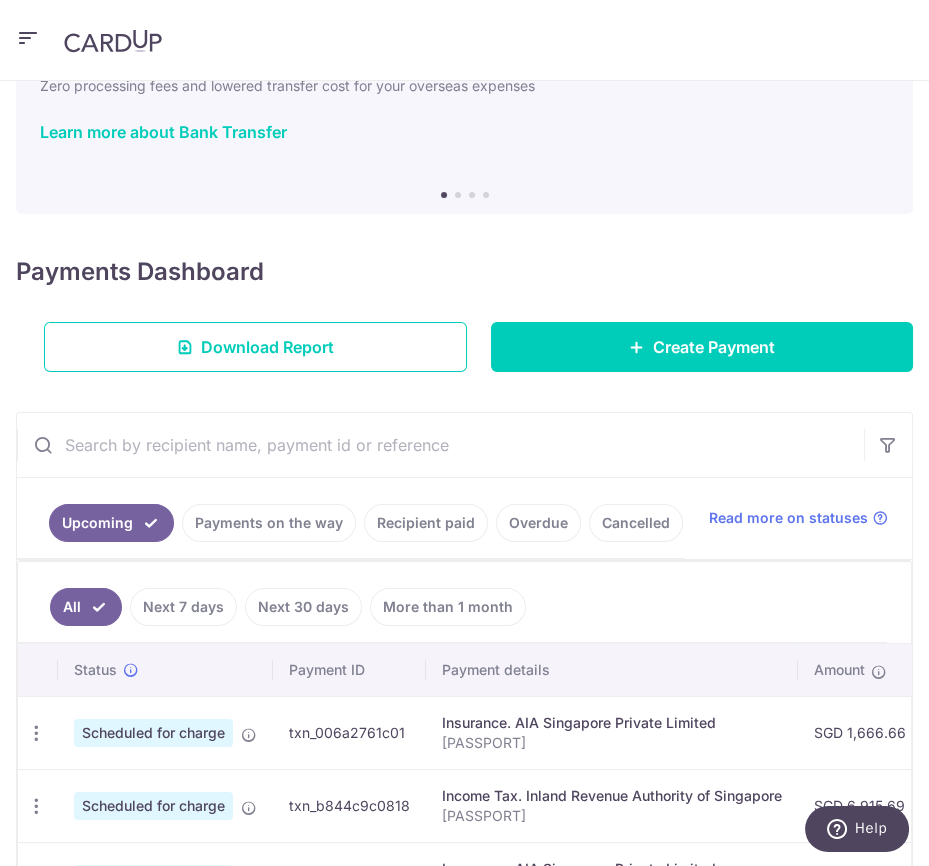scroll, scrollTop: 0, scrollLeft: 0, axis: both 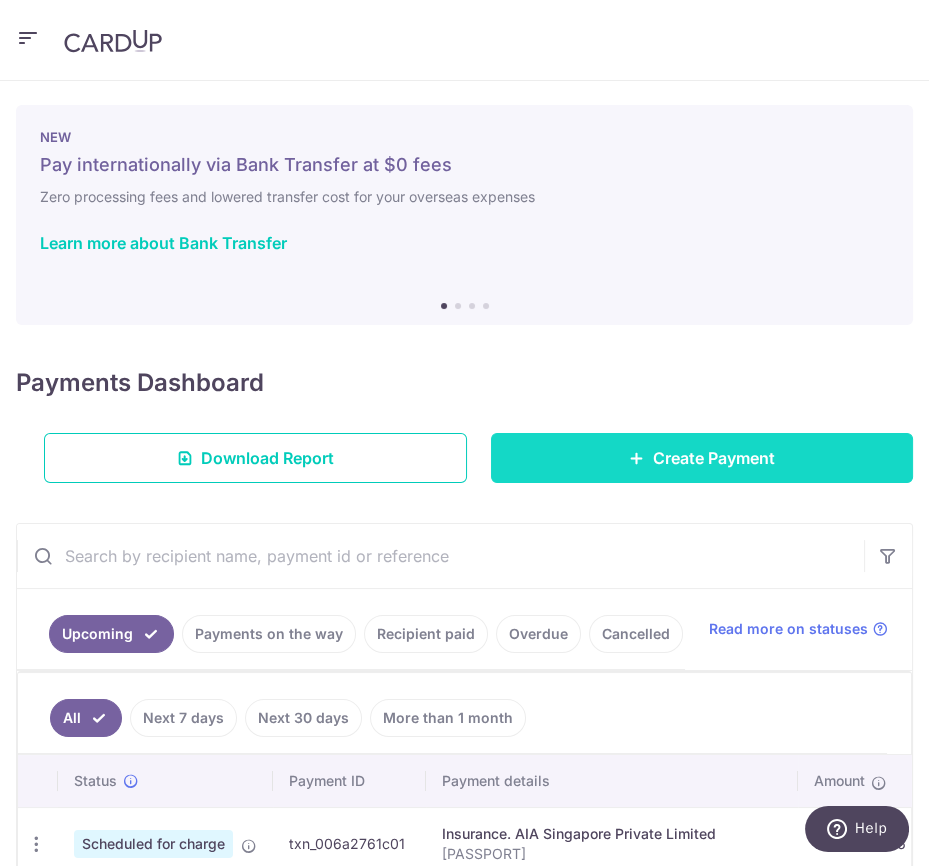 click at bounding box center [637, 458] 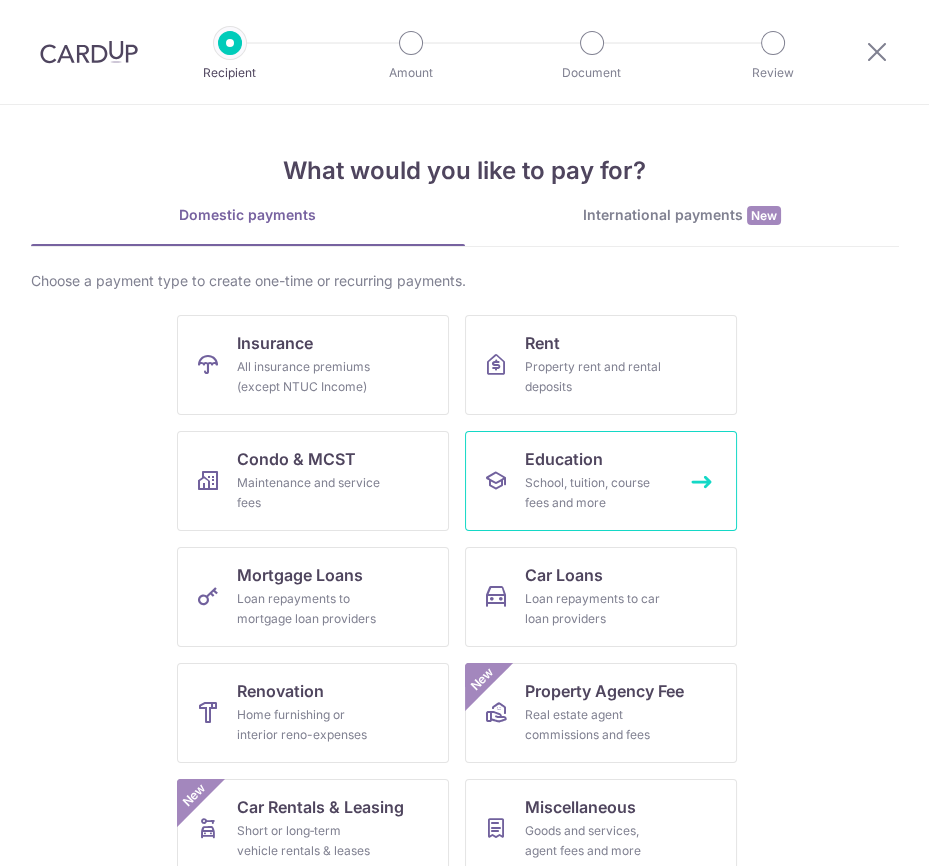 scroll, scrollTop: 0, scrollLeft: 0, axis: both 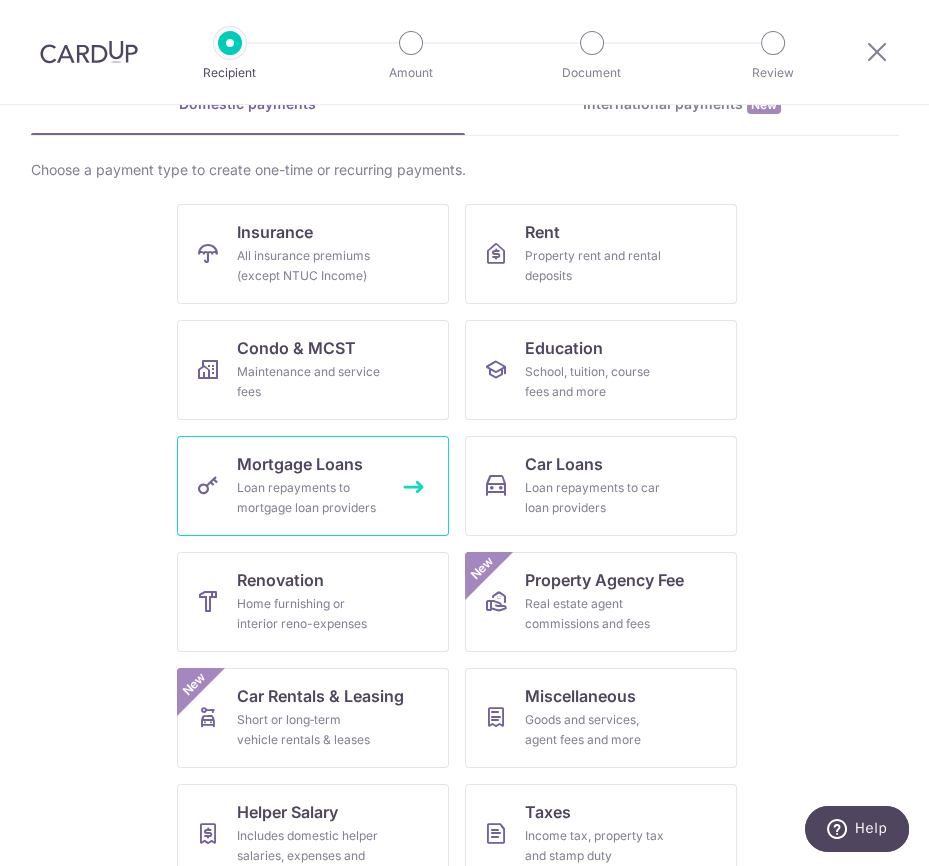 click on "Mortgage Loans Loan repayments to mortgage loan providers" at bounding box center [313, 486] 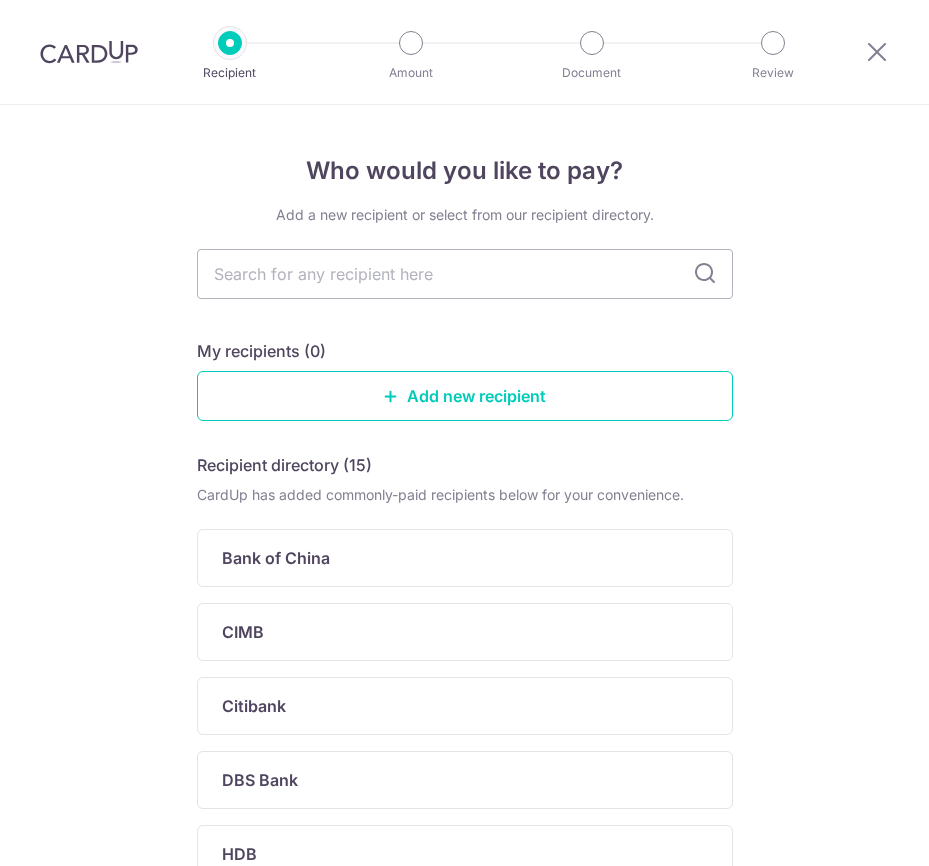 scroll, scrollTop: 0, scrollLeft: 0, axis: both 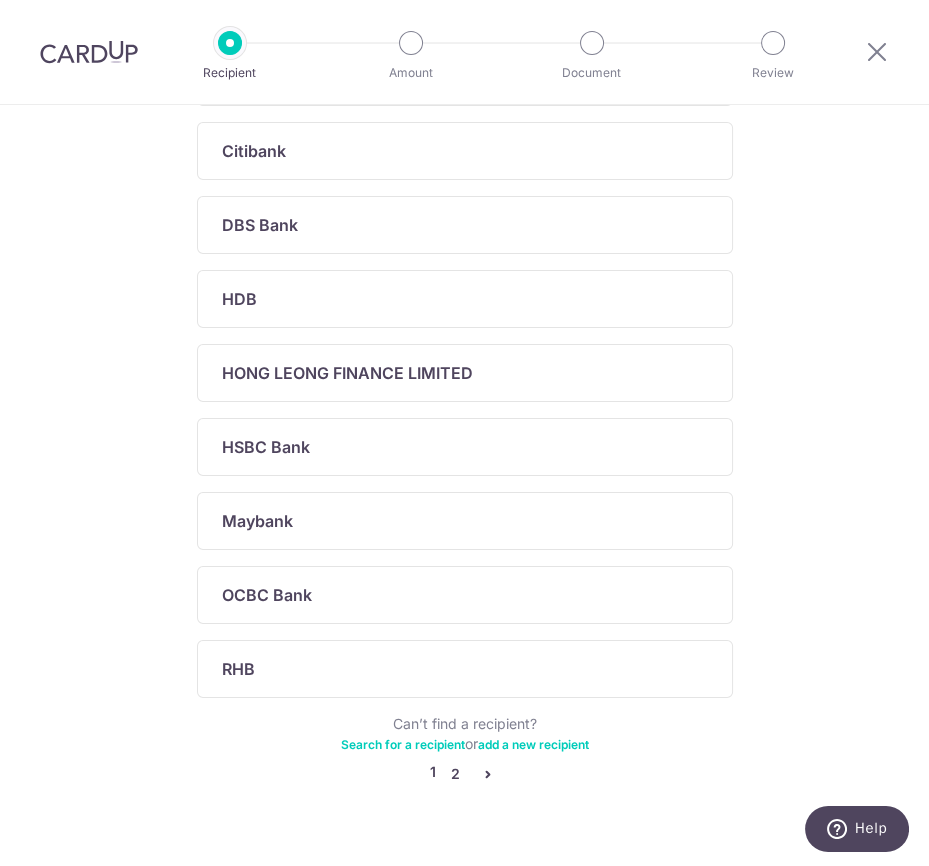 click on "2" at bounding box center [456, 774] 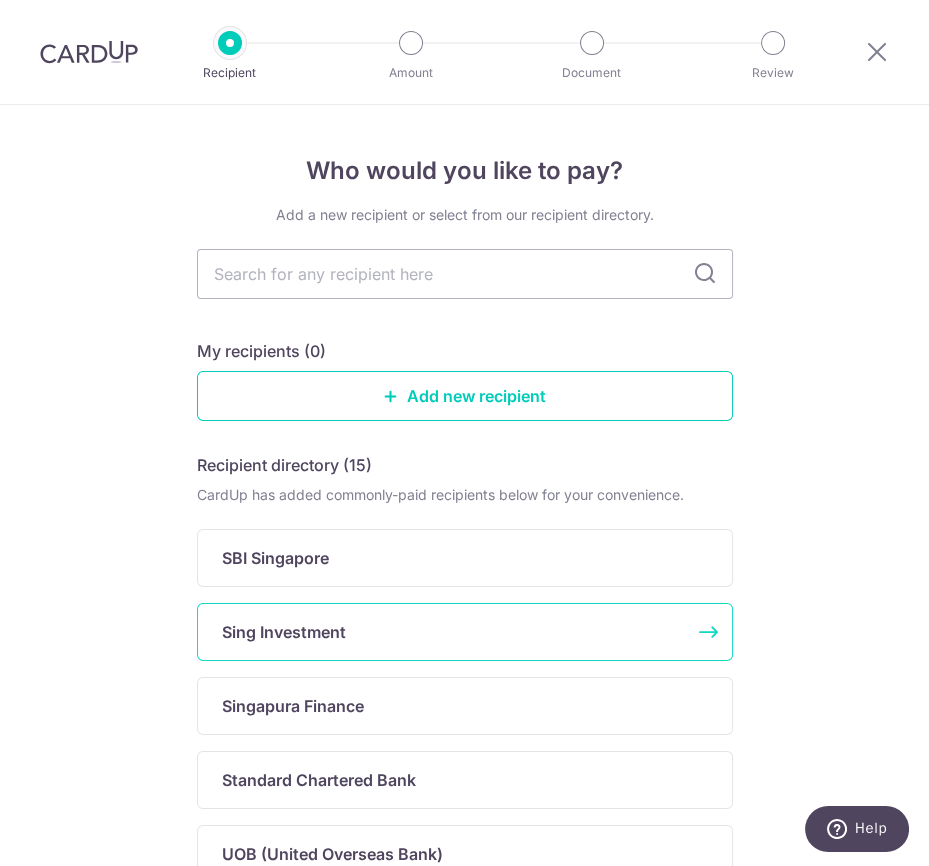 scroll, scrollTop: 220, scrollLeft: 0, axis: vertical 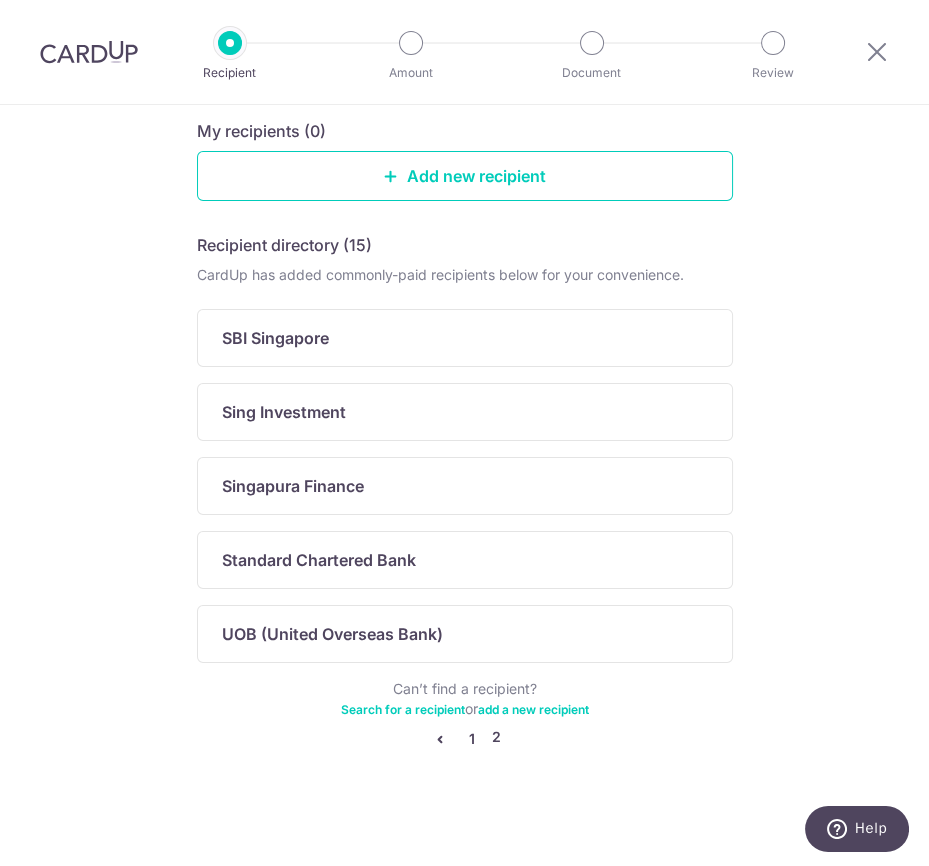 click on "1" at bounding box center (472, 739) 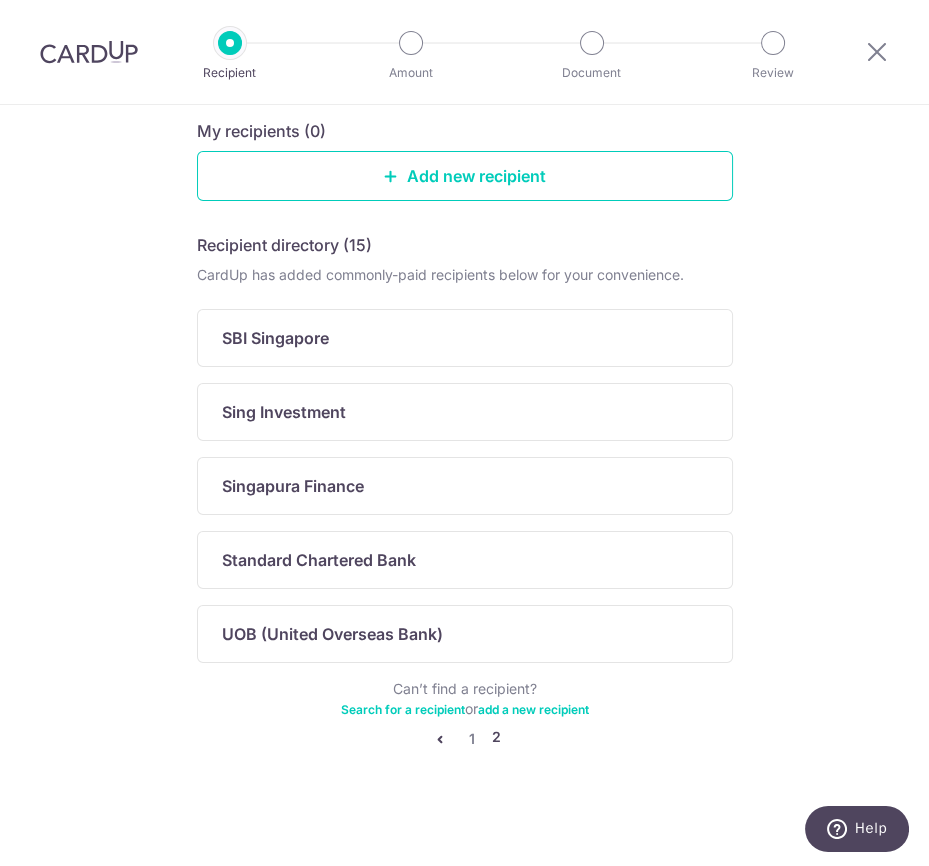 scroll, scrollTop: 0, scrollLeft: 0, axis: both 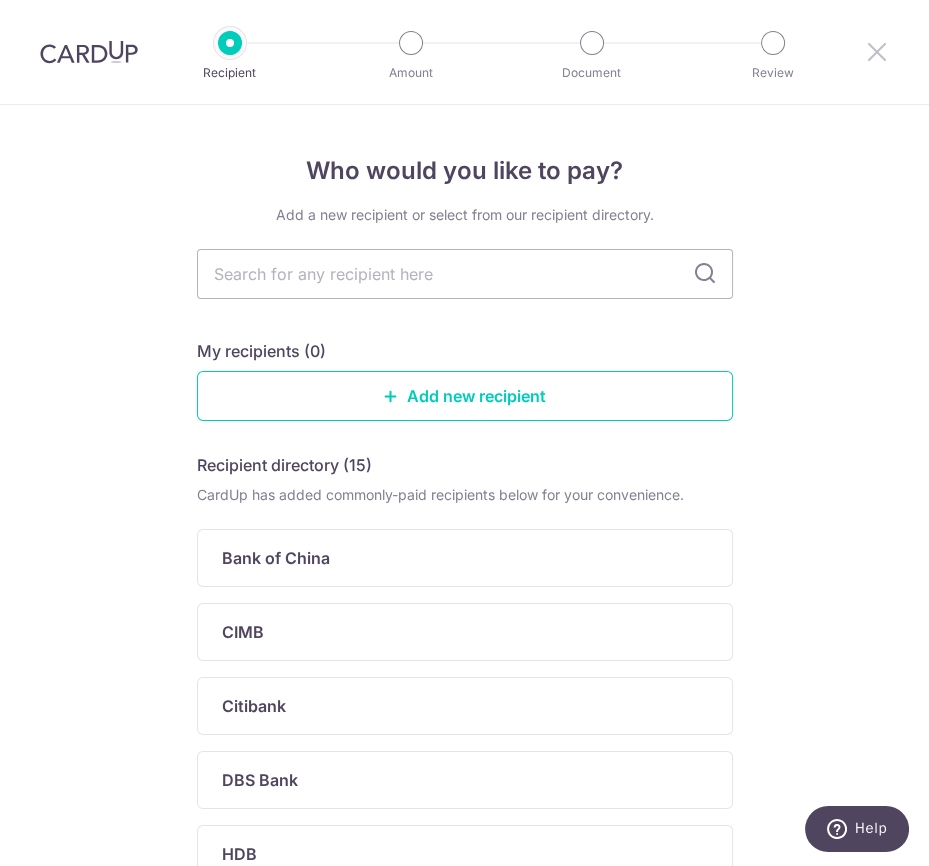 click at bounding box center (877, 51) 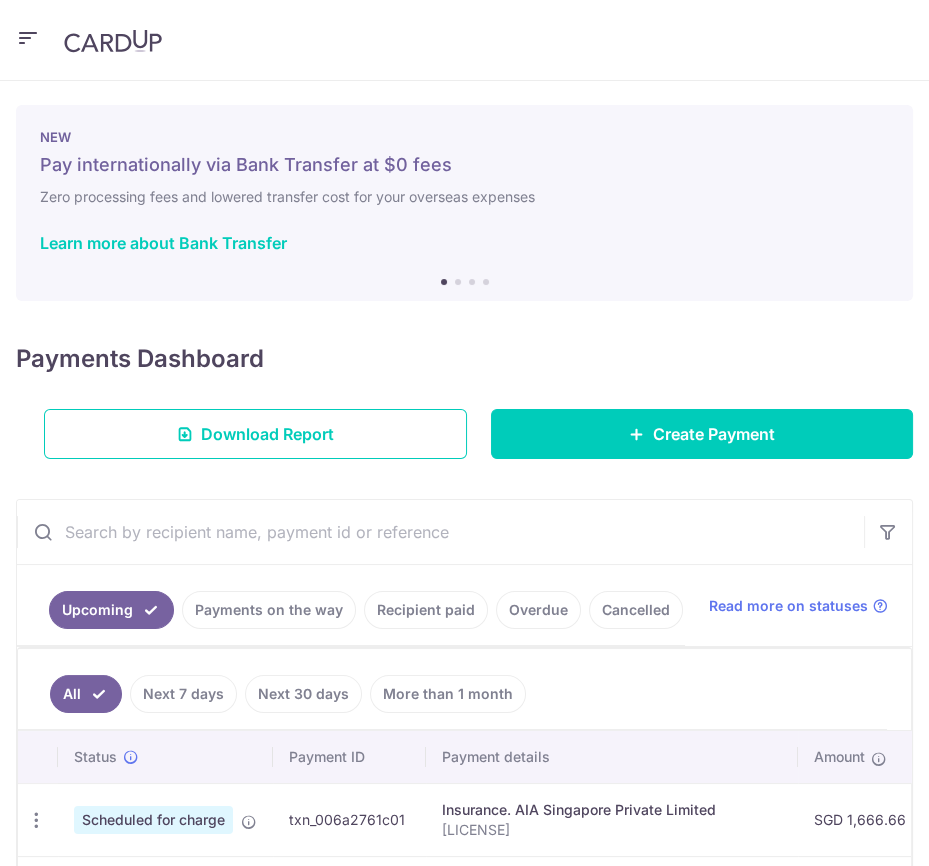 scroll, scrollTop: 0, scrollLeft: 0, axis: both 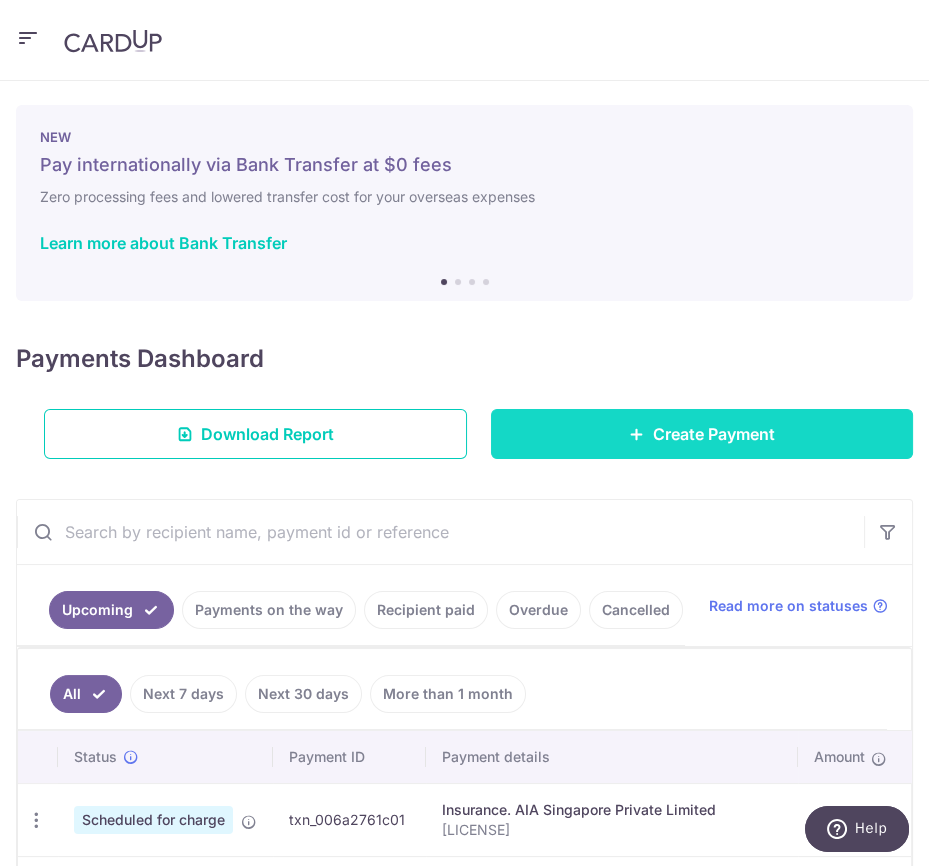 click on "Create Payment" at bounding box center (714, 434) 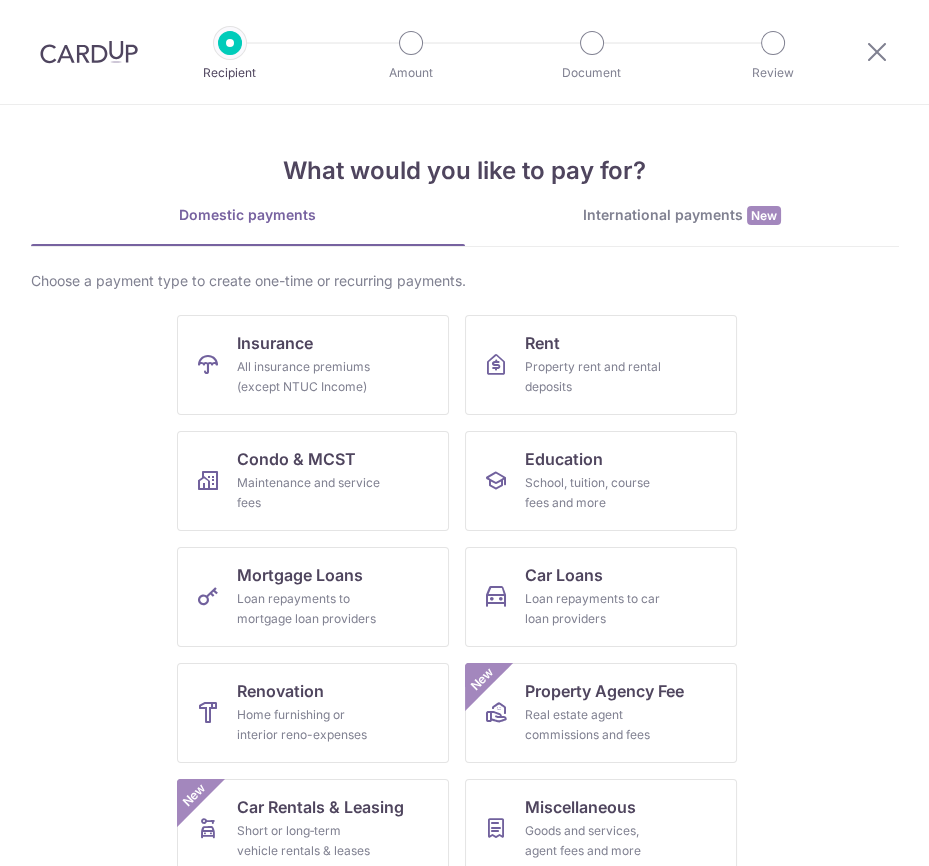 scroll, scrollTop: 0, scrollLeft: 0, axis: both 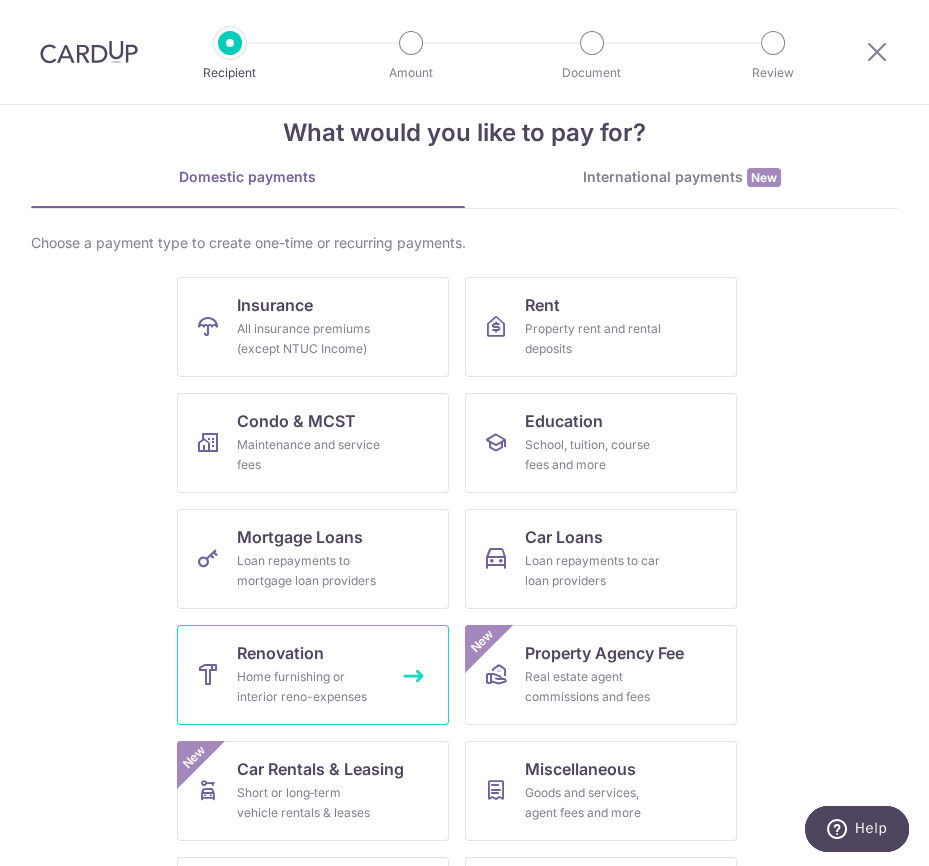 click on "Renovation Home furnishing or interior reno-expenses" at bounding box center [313, 675] 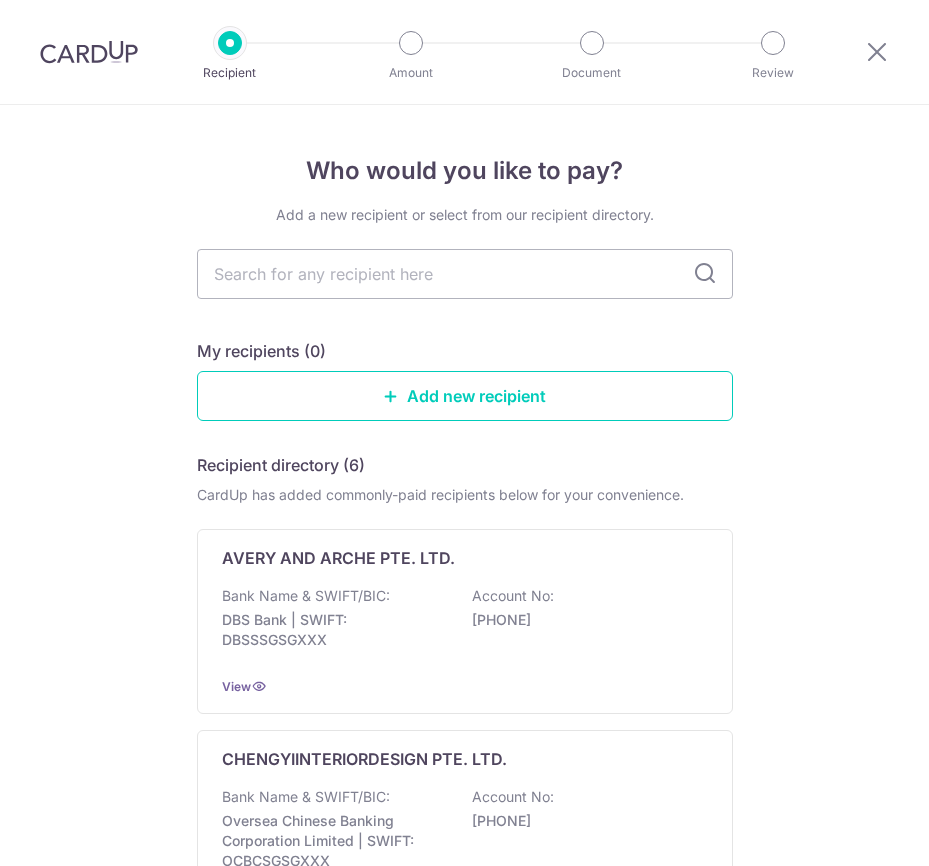 scroll, scrollTop: 0, scrollLeft: 0, axis: both 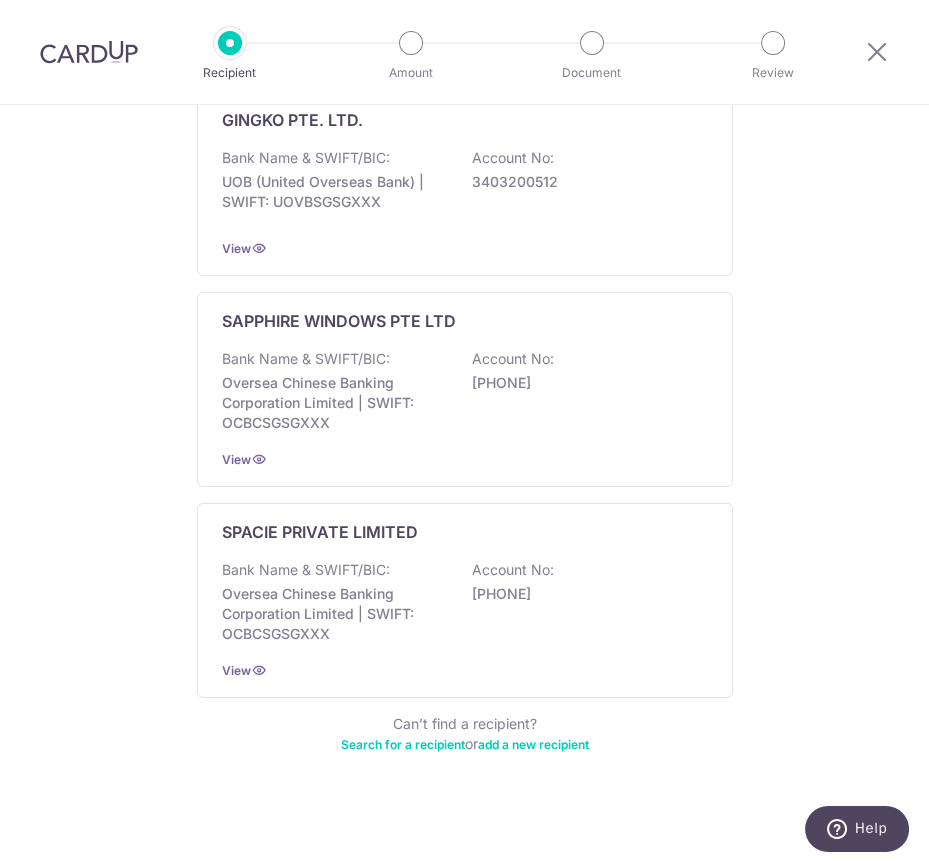 click on "add a new recipient" at bounding box center [533, 744] 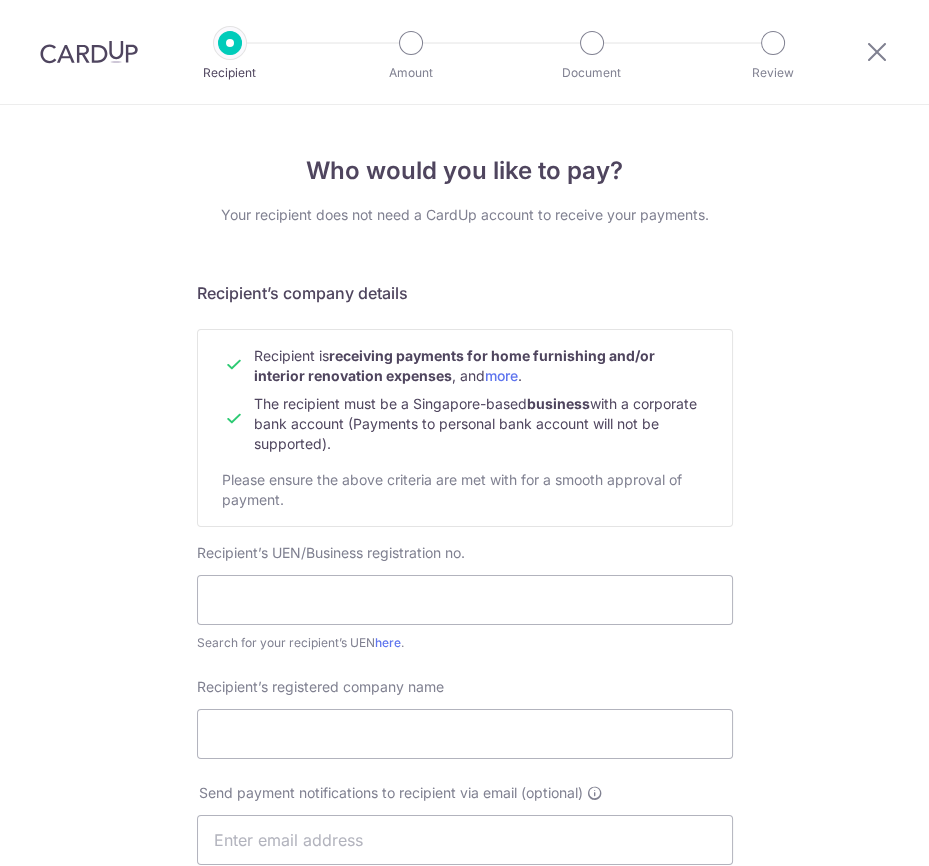 scroll, scrollTop: 0, scrollLeft: 0, axis: both 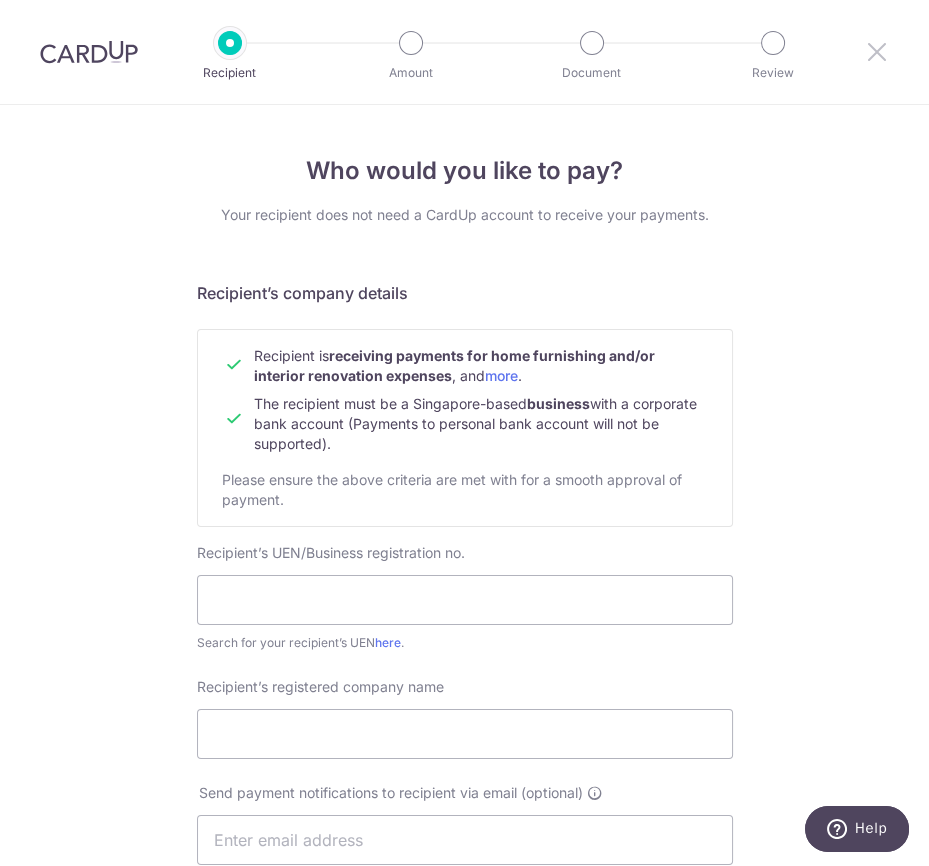 drag, startPoint x: 870, startPoint y: 48, endPoint x: 597, endPoint y: 92, distance: 276.52304 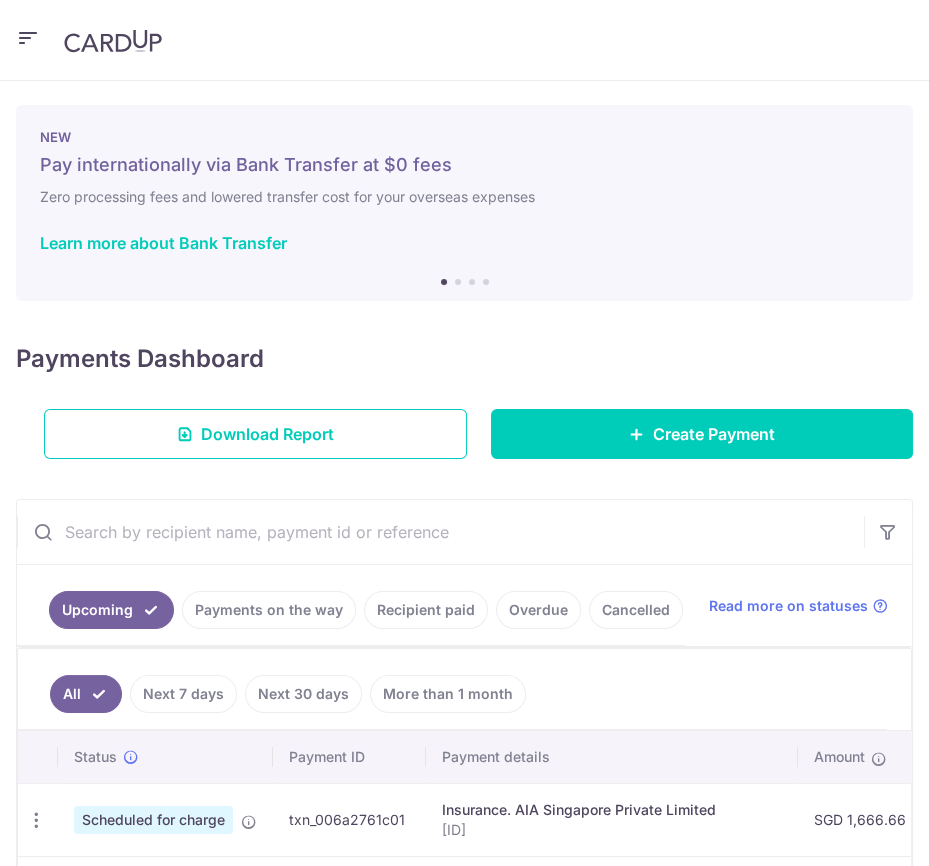 scroll, scrollTop: 0, scrollLeft: 0, axis: both 